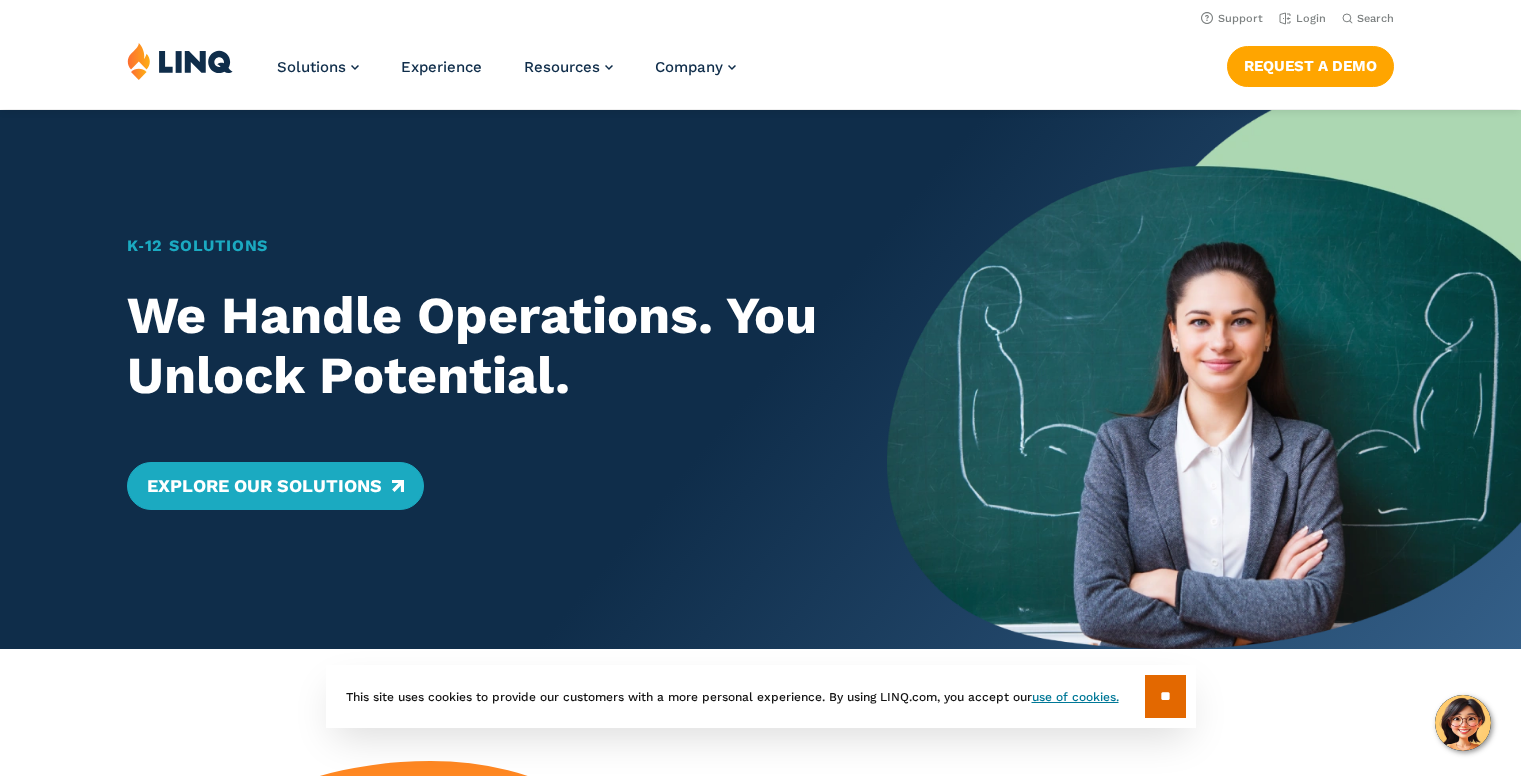 scroll, scrollTop: 0, scrollLeft: 0, axis: both 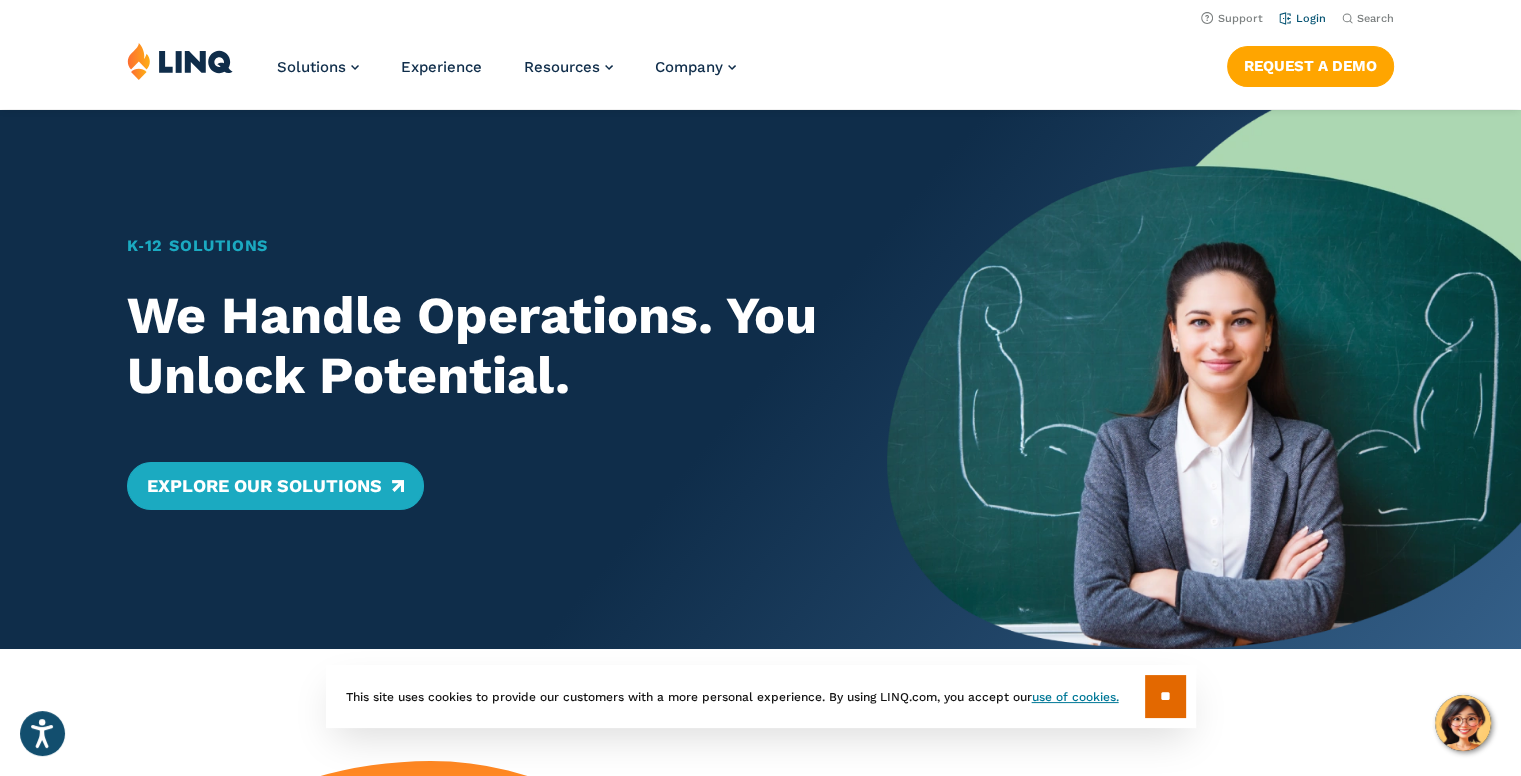 click on "Login" at bounding box center [1302, 18] 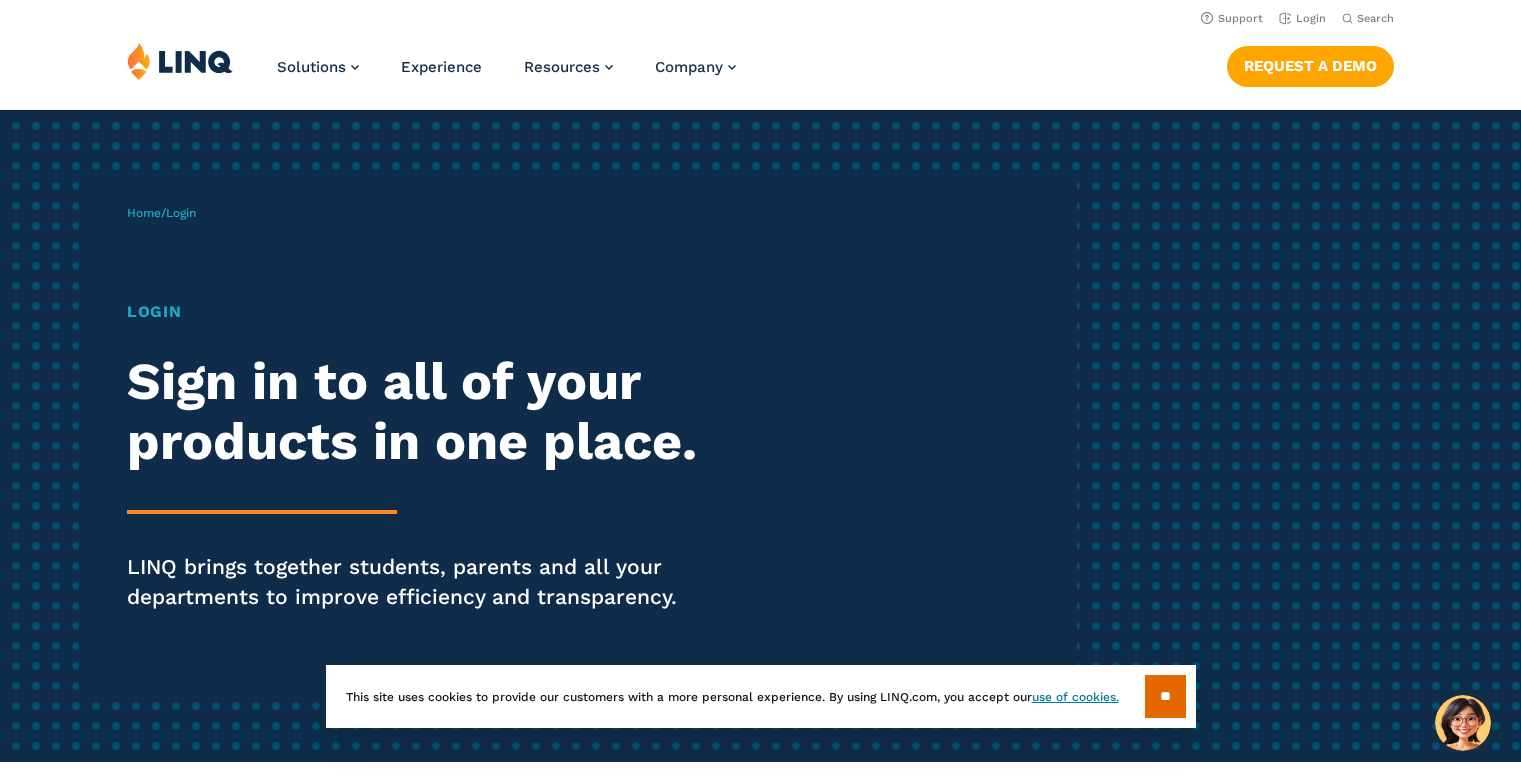 scroll, scrollTop: 0, scrollLeft: 0, axis: both 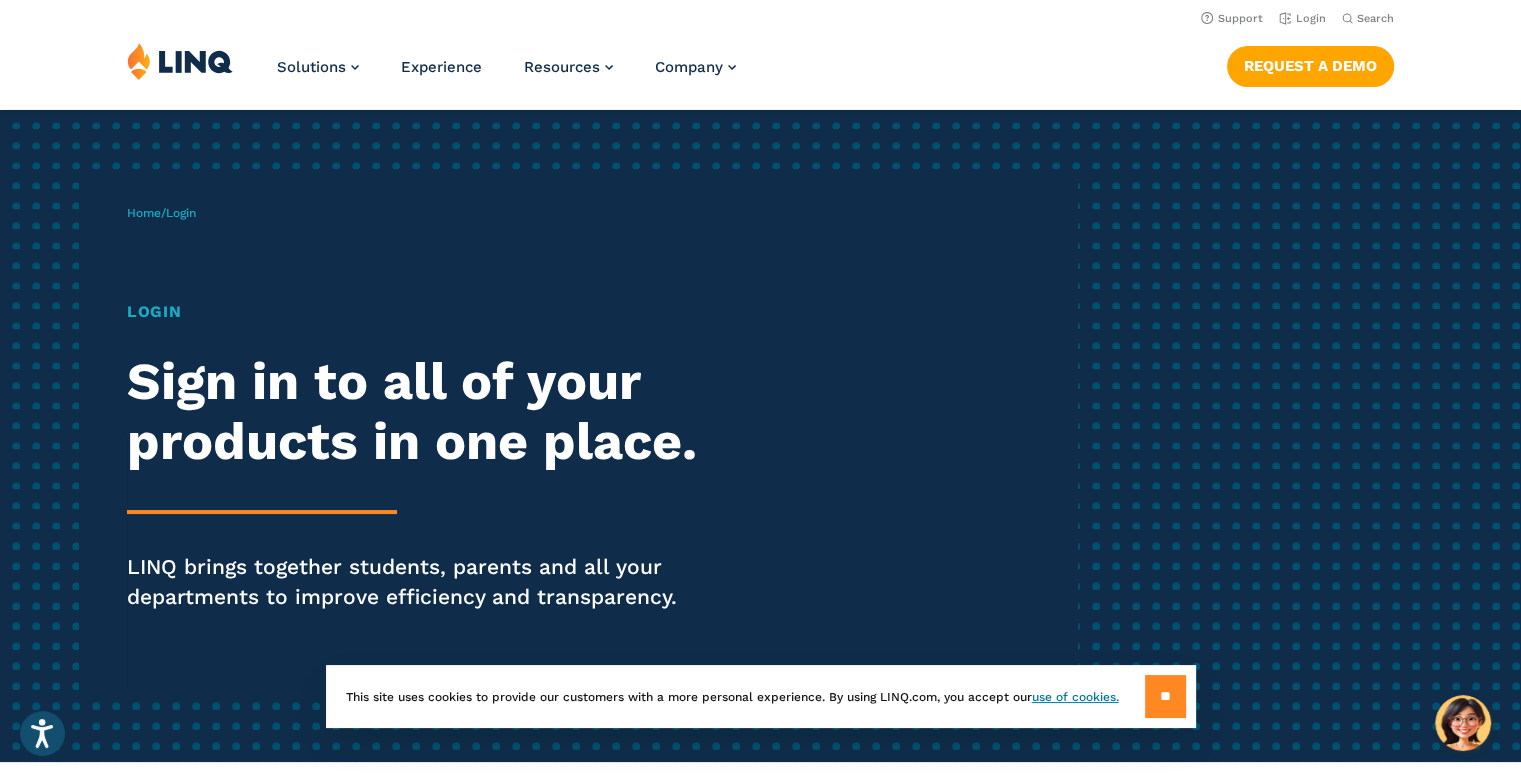 click on "**" at bounding box center (1165, 696) 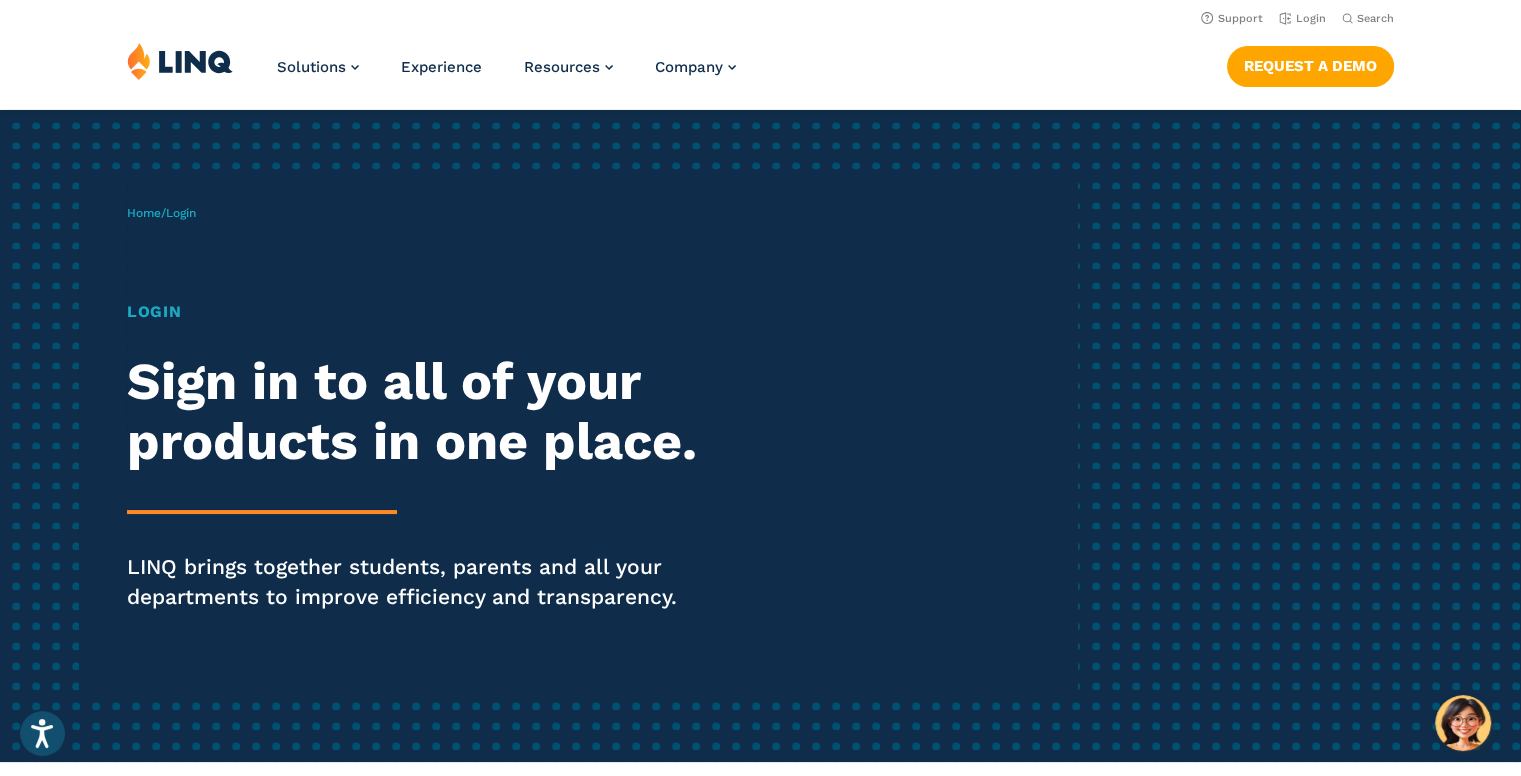 click on "Login
Sign in to all of your products in one place.
LINQ brings together students, parents and all your departments to improve efficiency and transparency." at bounding box center [420, 484] 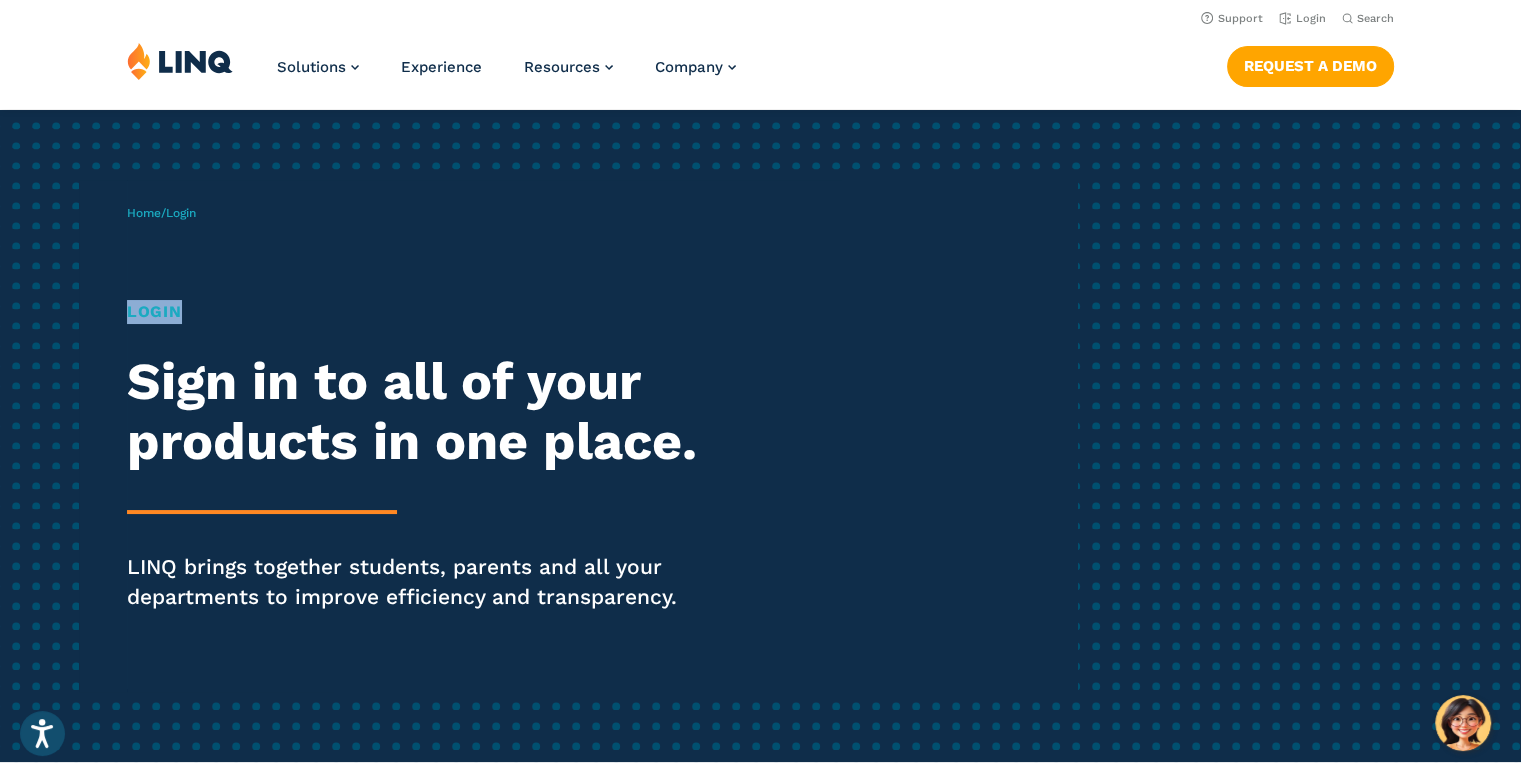 click on "Login" at bounding box center [420, 312] 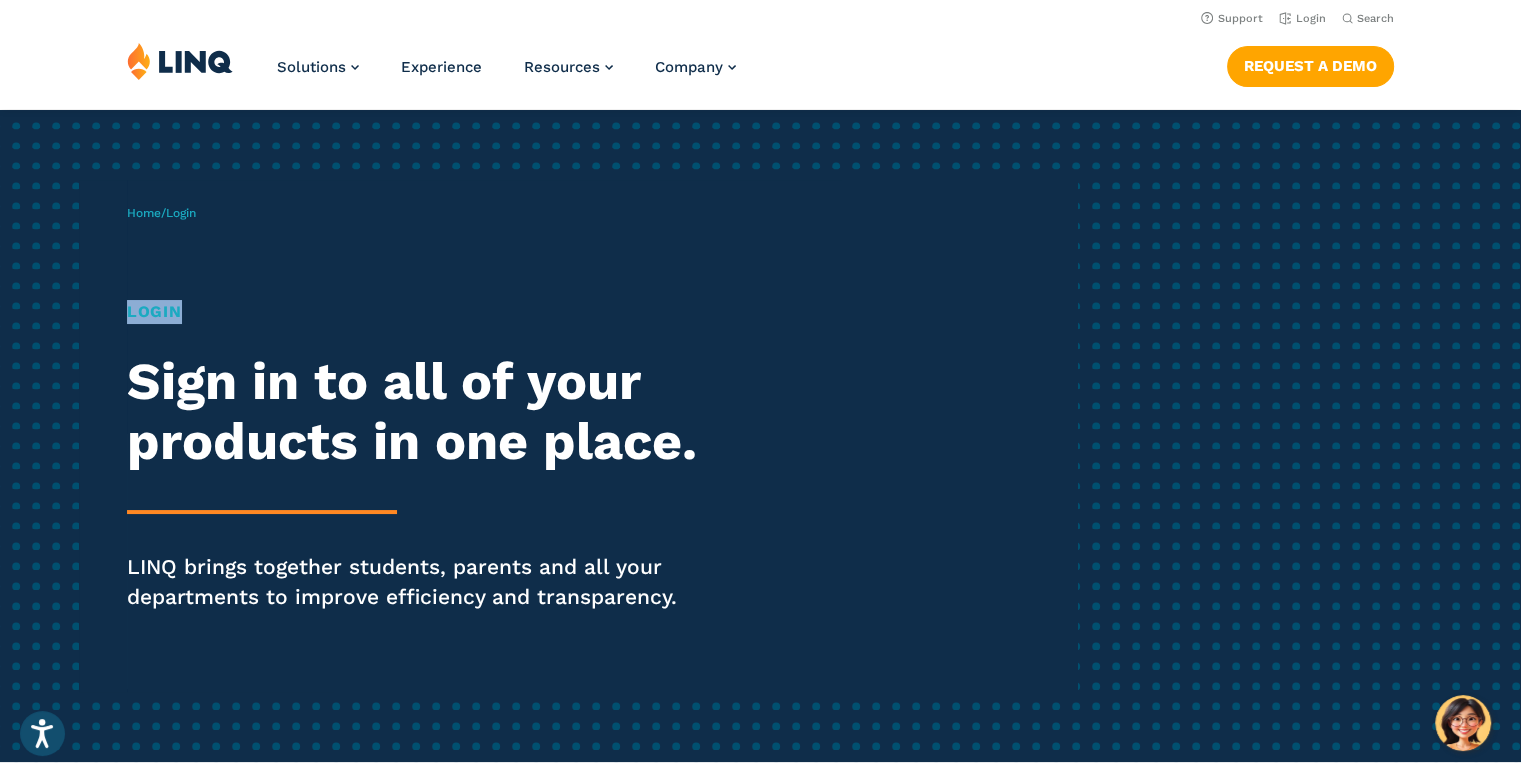 click on "Home  /  Login
Login
Sign in to all of your products in one place.
LINQ brings together students, parents and all your departments to improve efficiency and transparency." at bounding box center [602, 436] 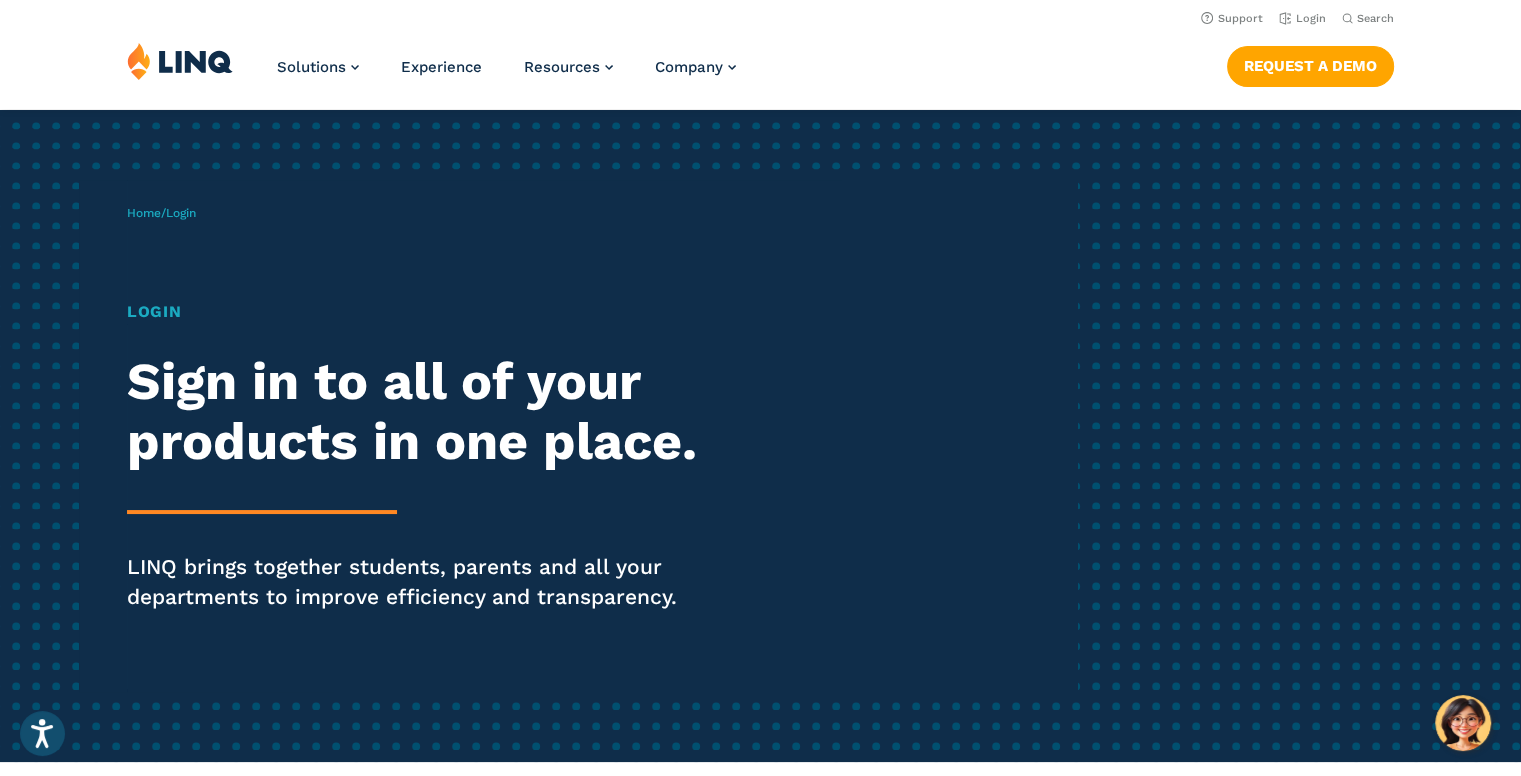 click on "Home  /  Login
Login
Sign in to all of your products in one place.
LINQ brings together students, parents and all your departments to improve efficiency and transparency." at bounding box center [602, 436] 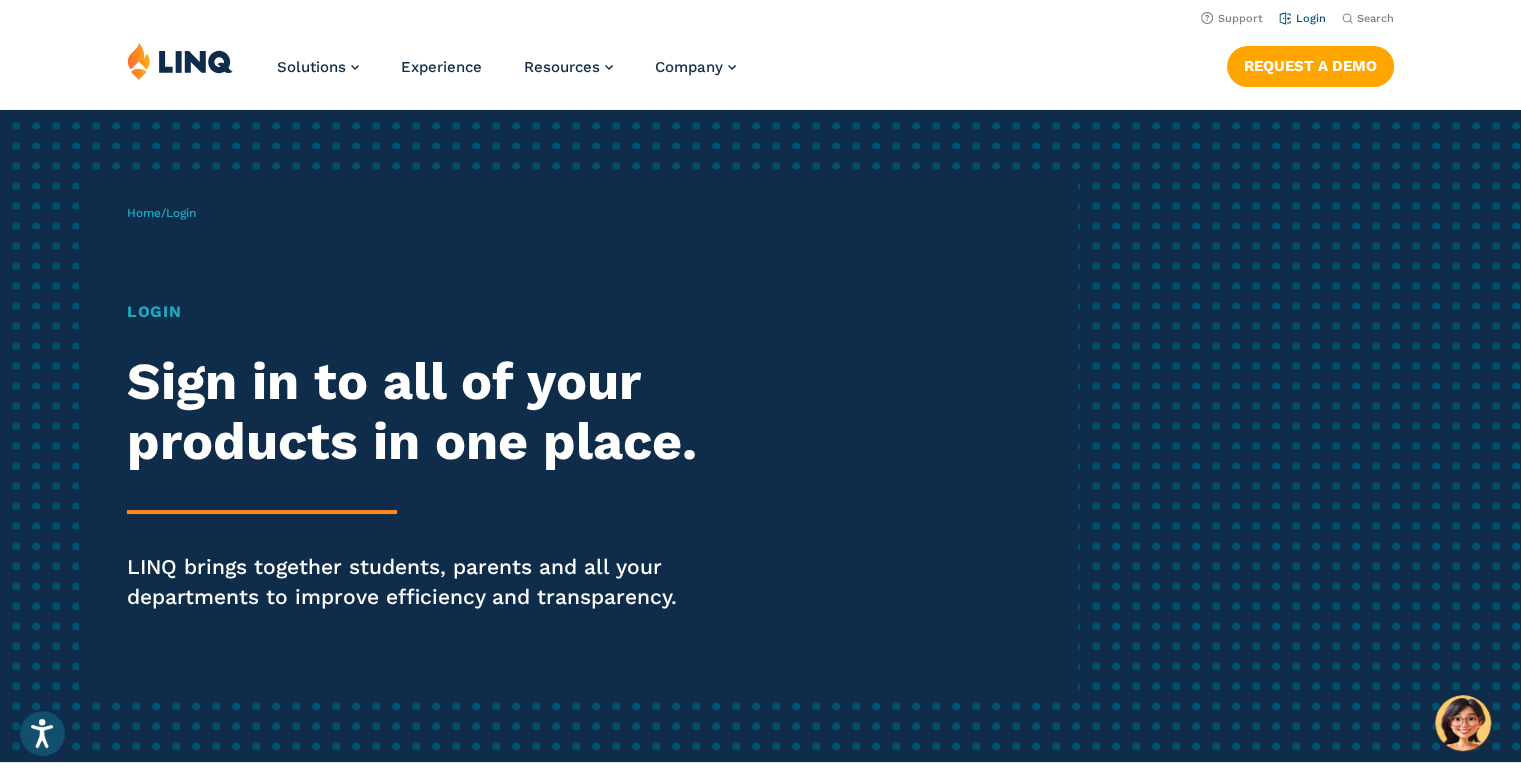 click on "Login" at bounding box center [1302, 18] 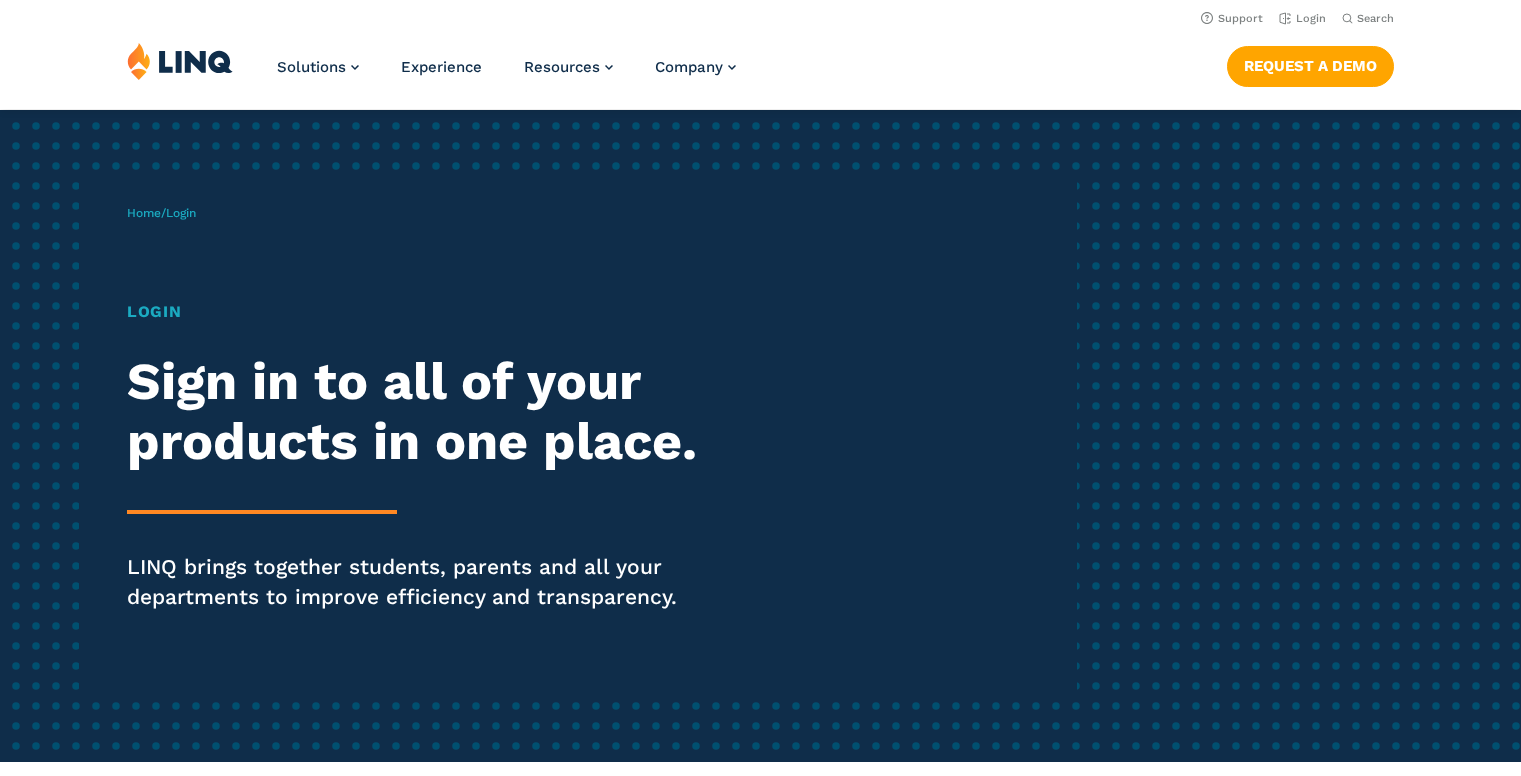 scroll, scrollTop: 0, scrollLeft: 0, axis: both 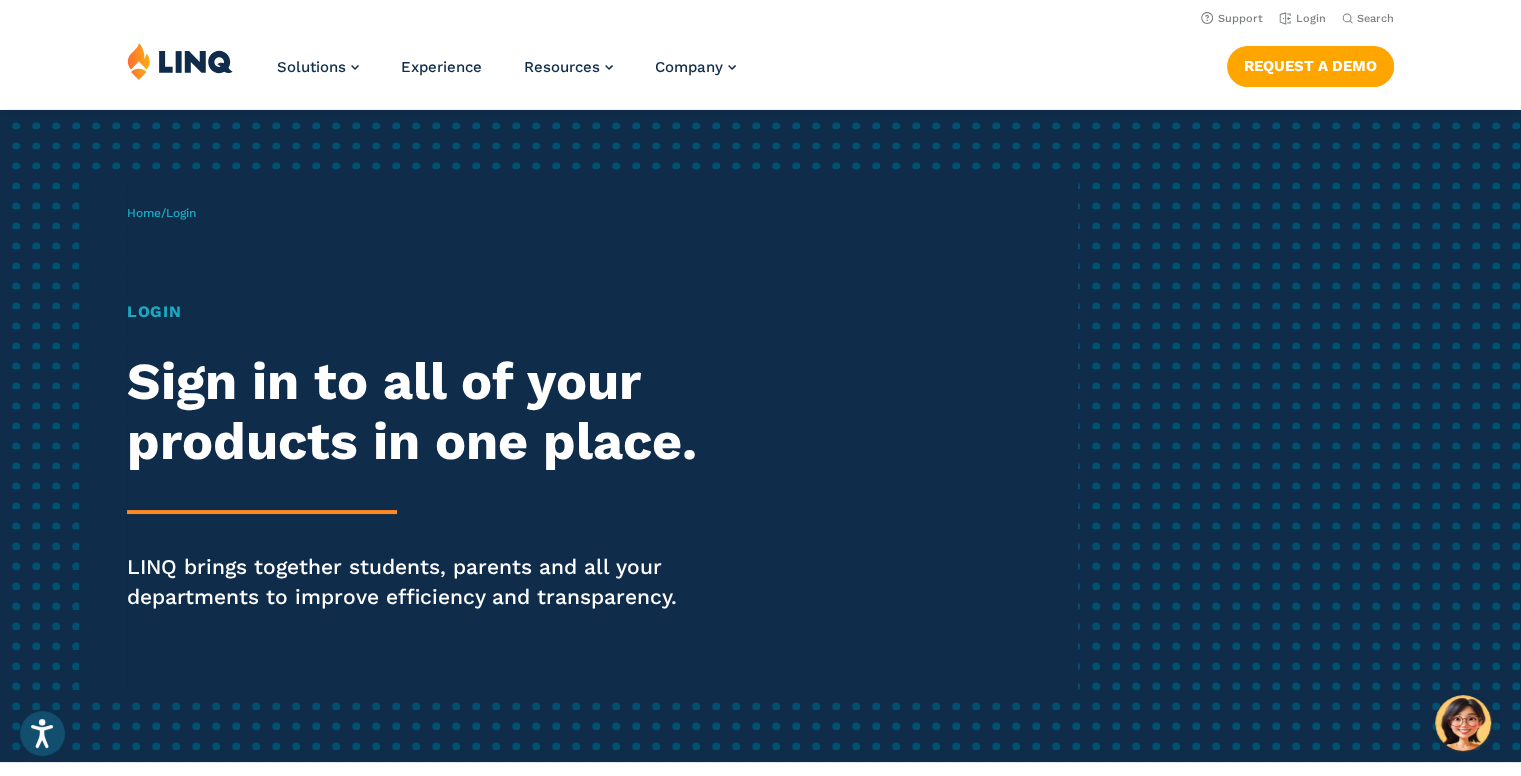 drag, startPoint x: 408, startPoint y: 305, endPoint x: 360, endPoint y: 300, distance: 48.259712 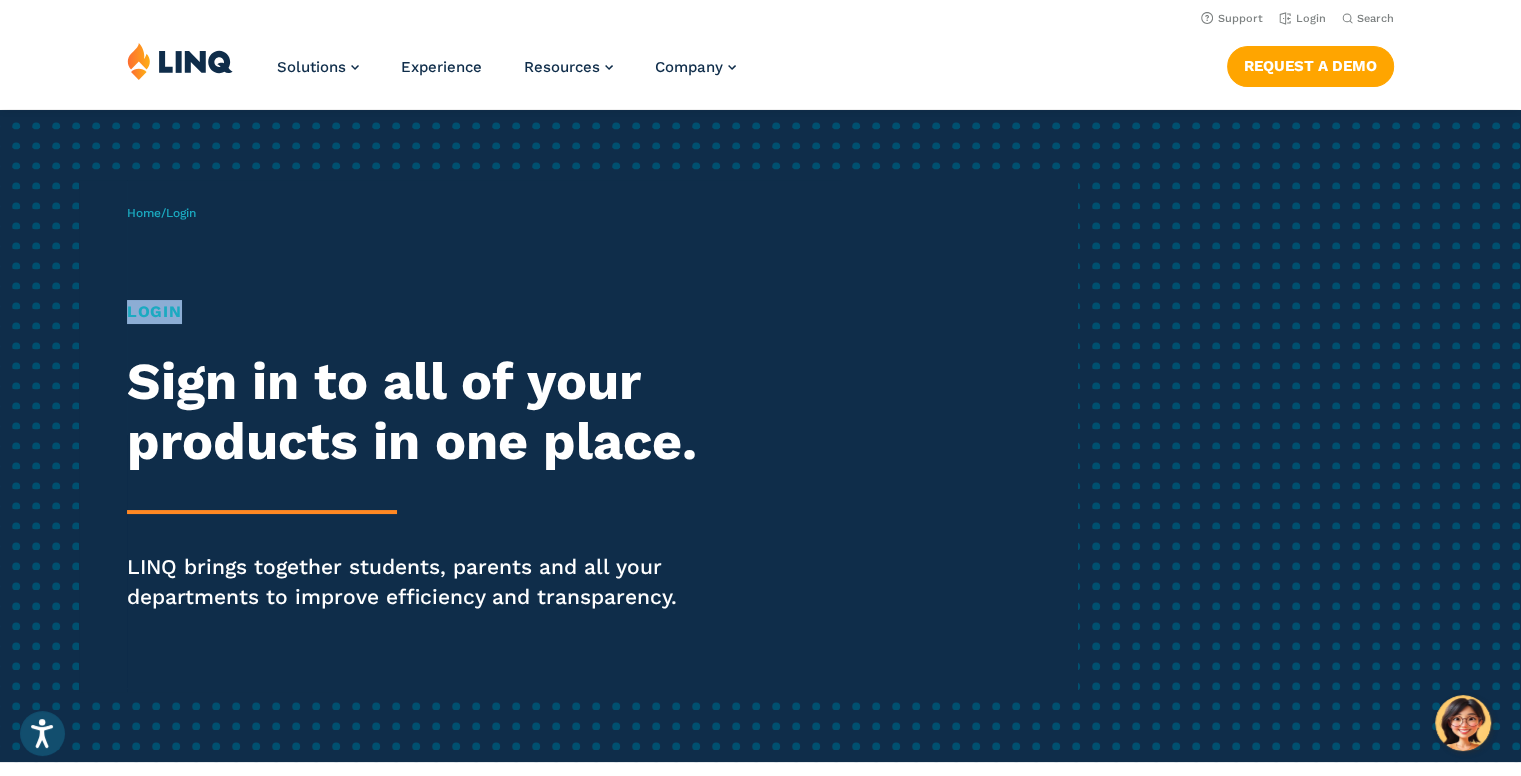 click on "Login" at bounding box center [420, 312] 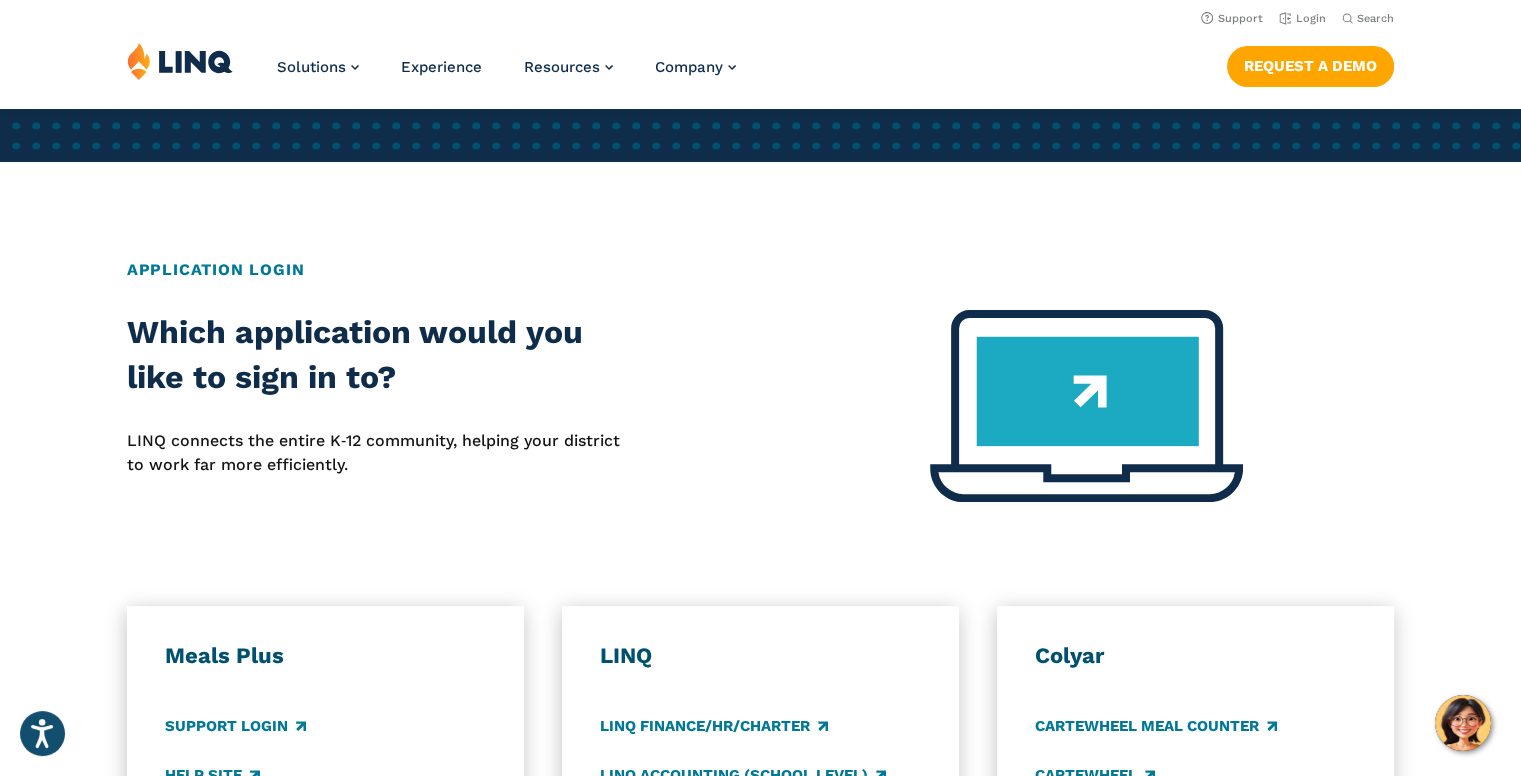 scroll, scrollTop: 0, scrollLeft: 0, axis: both 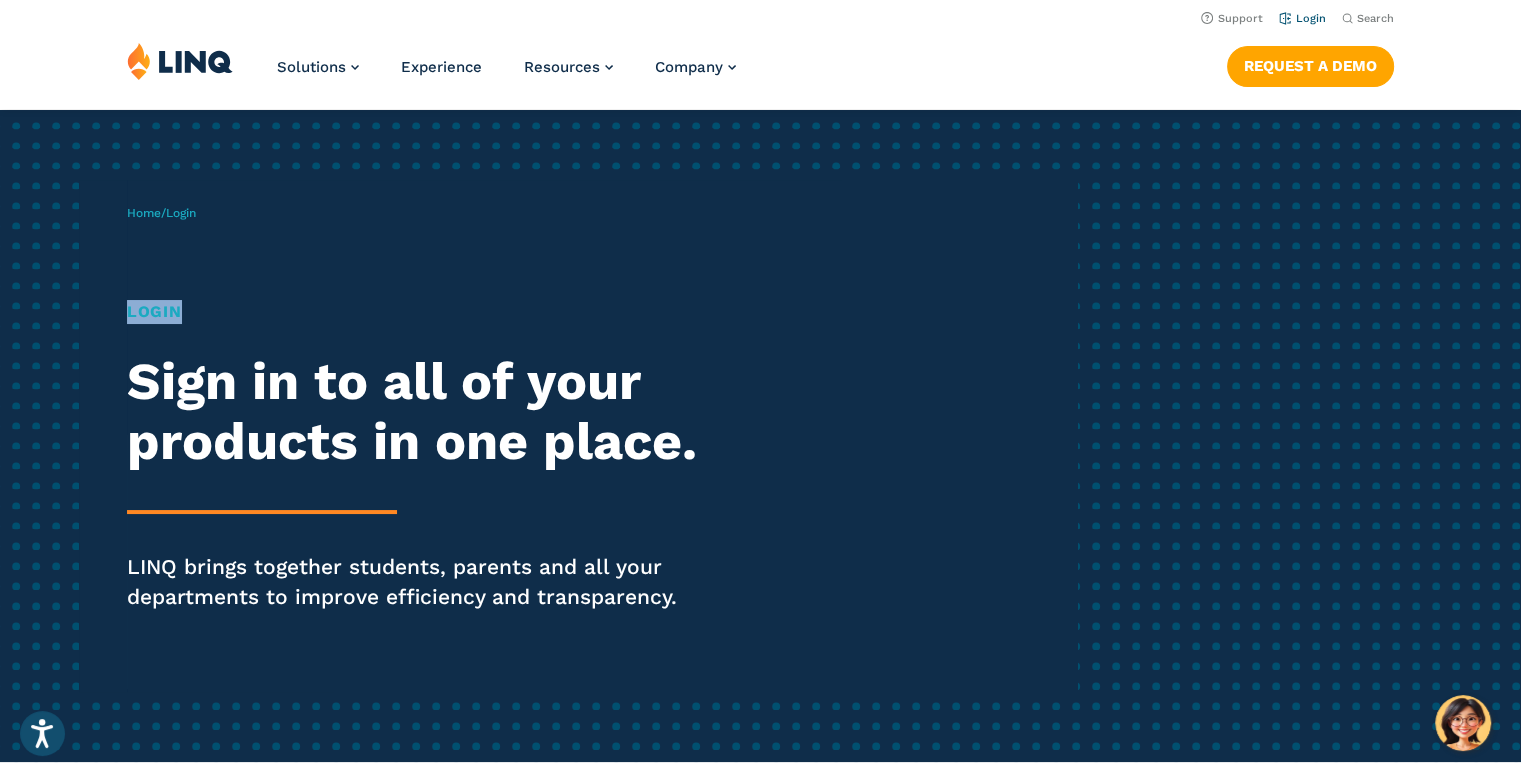 click on "Login" at bounding box center (1302, 18) 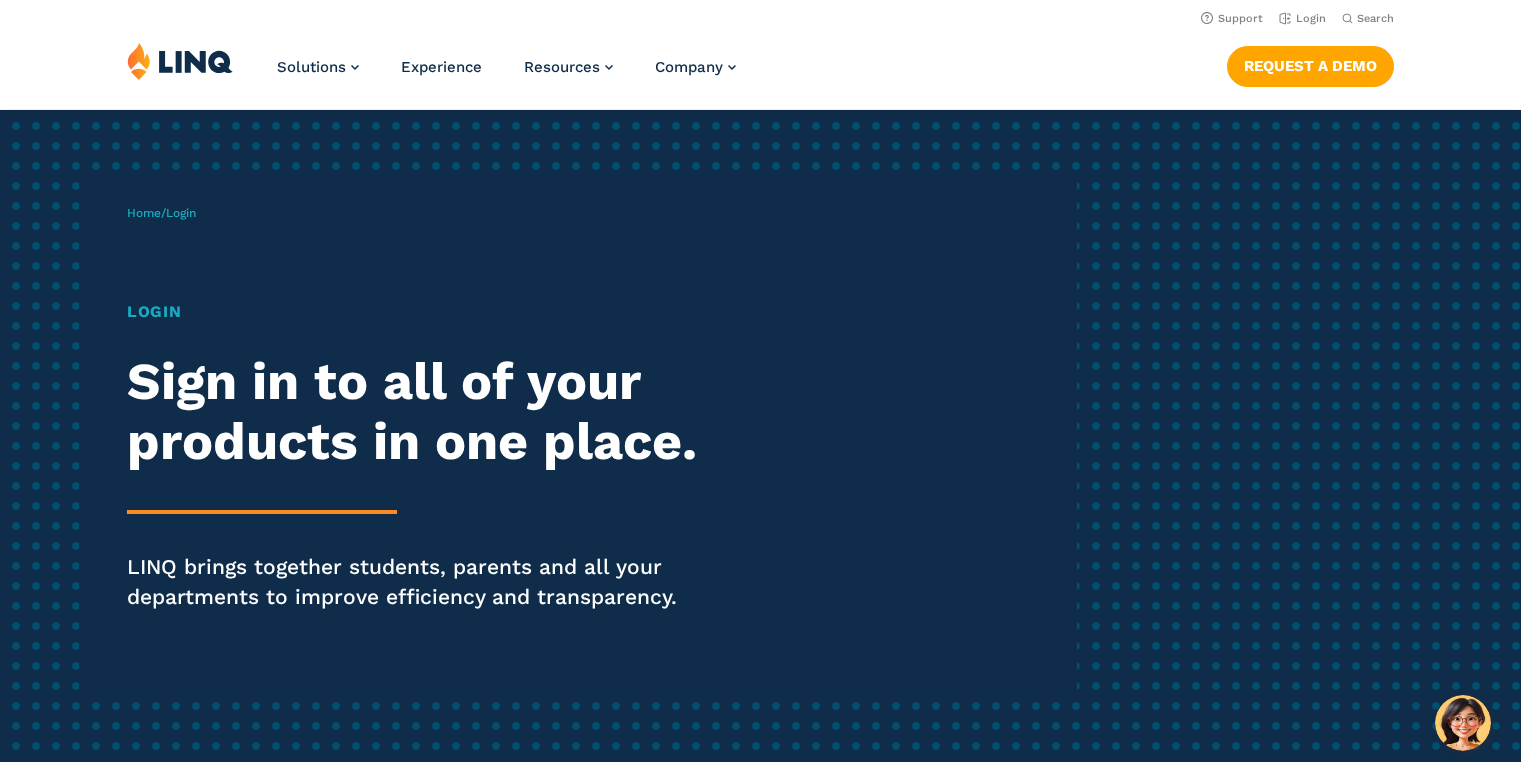 scroll, scrollTop: 0, scrollLeft: 0, axis: both 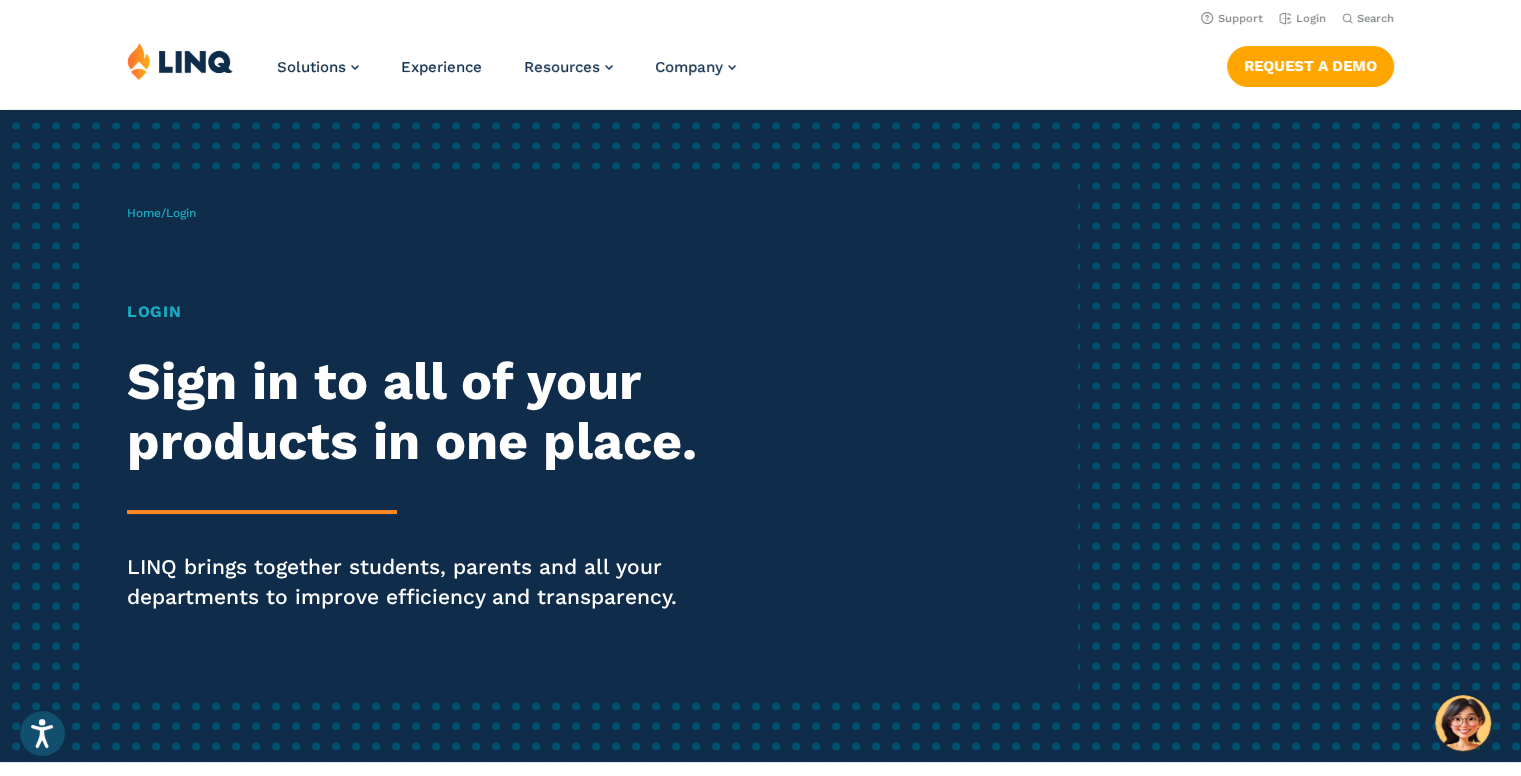click on "Login" at bounding box center [420, 312] 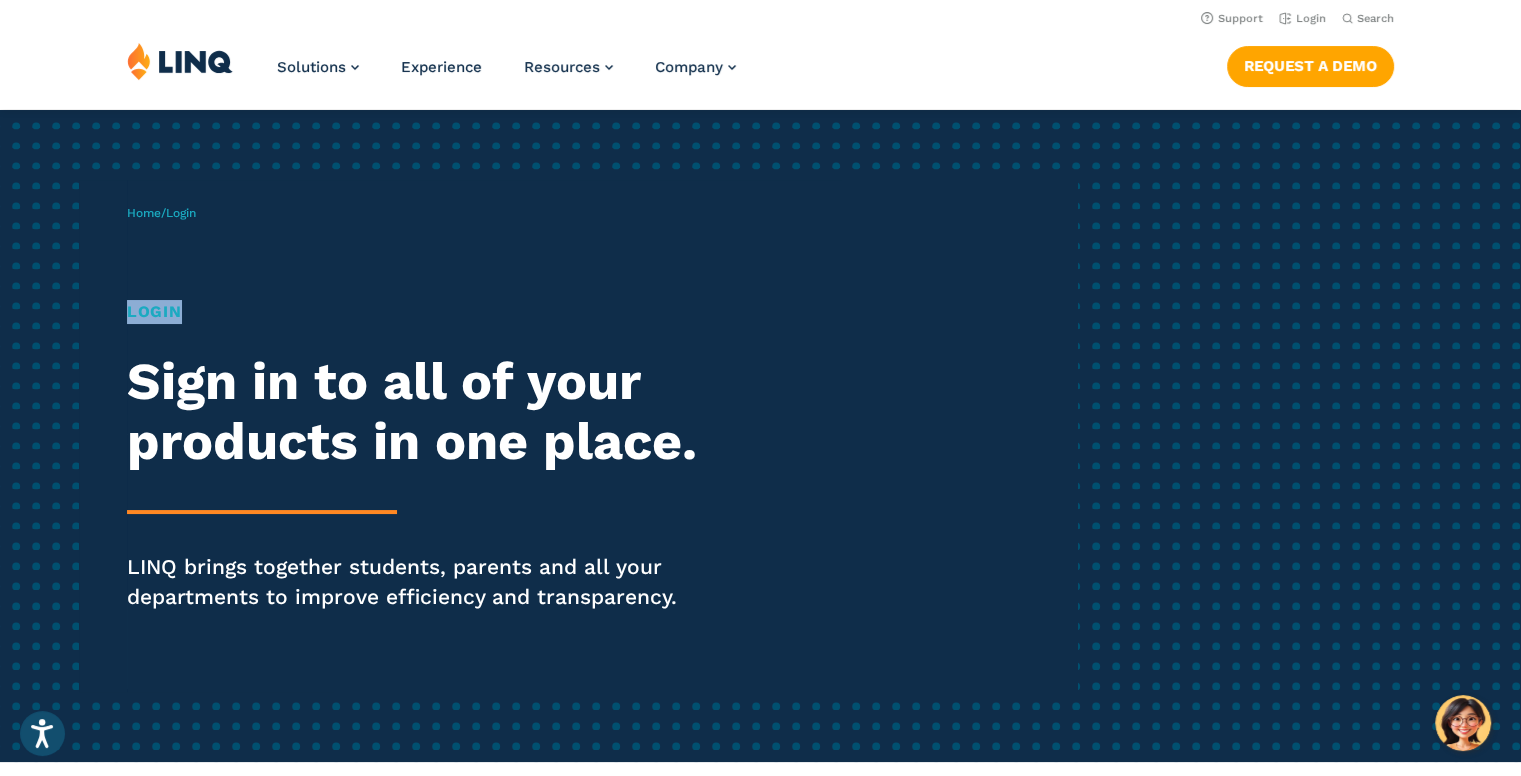 click on "Login" at bounding box center [420, 312] 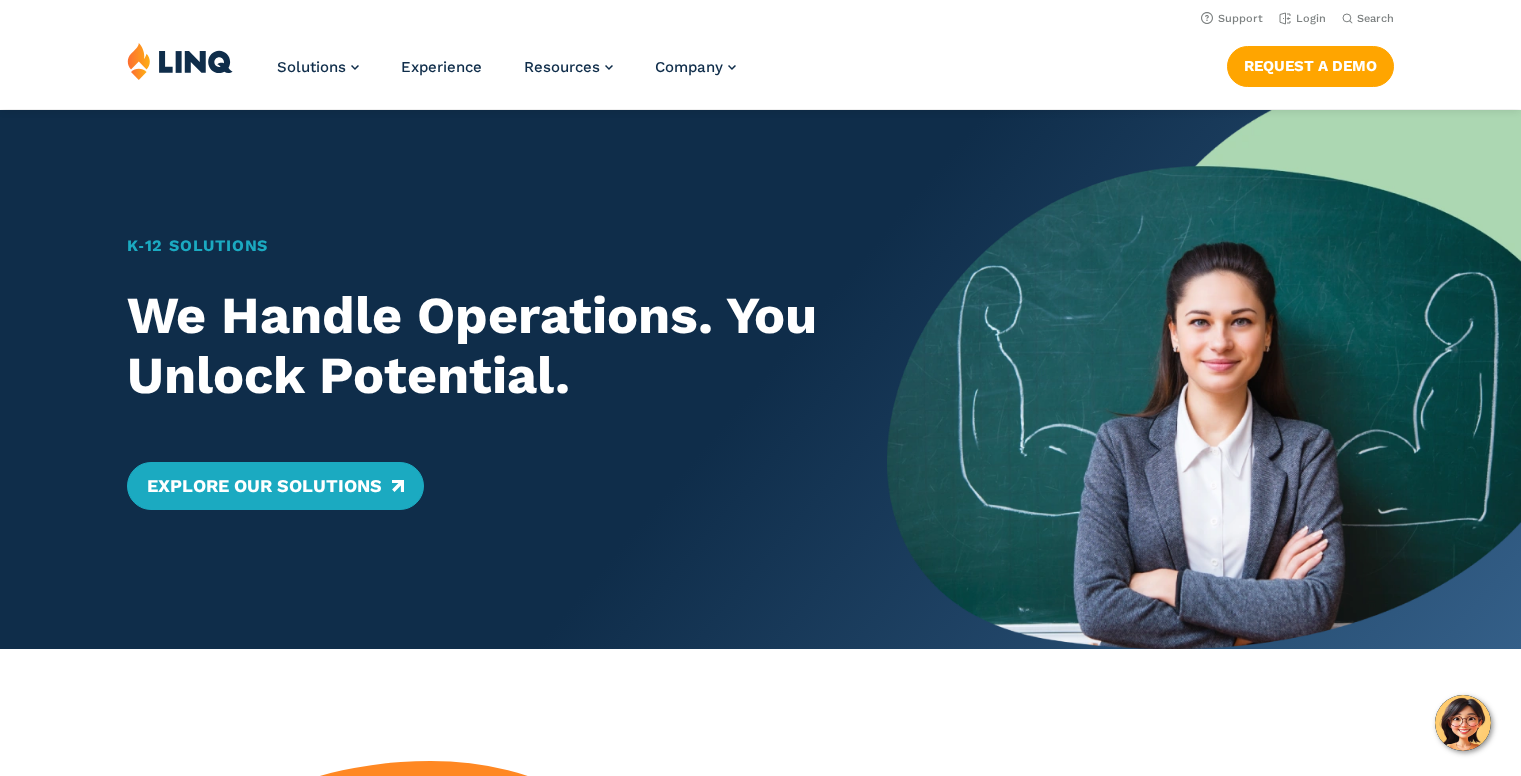 scroll, scrollTop: 0, scrollLeft: 0, axis: both 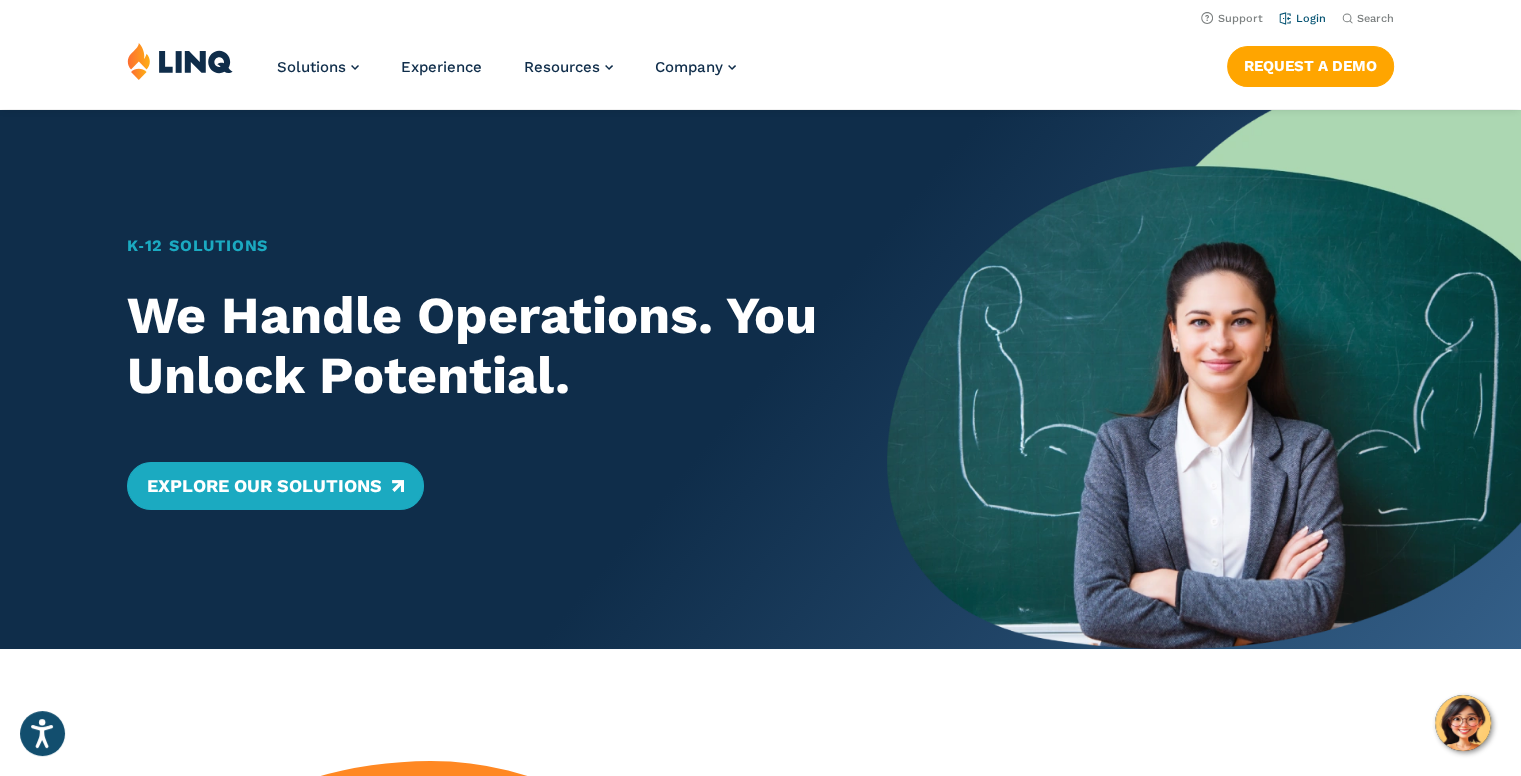 click on "Login" at bounding box center (1302, 18) 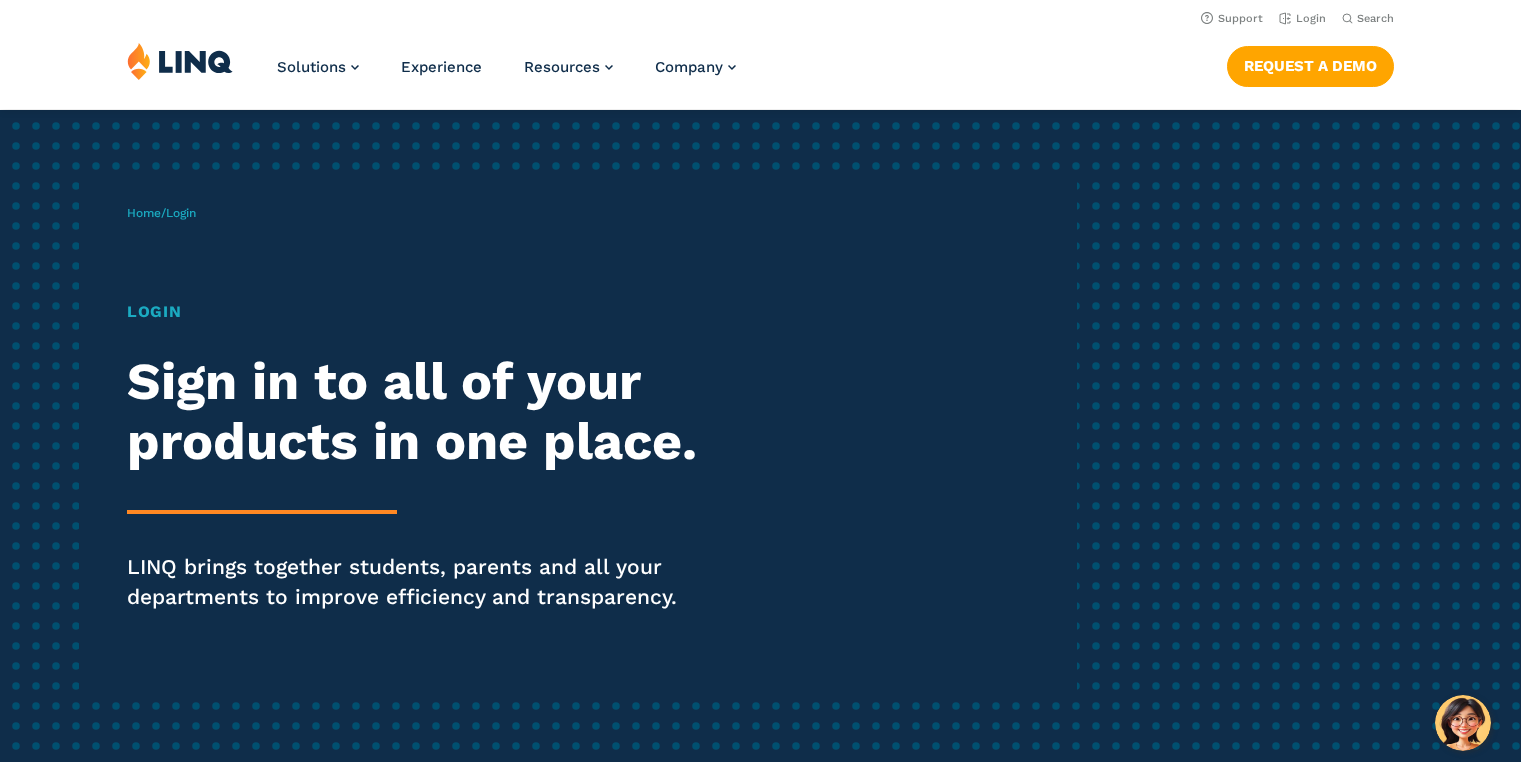 scroll, scrollTop: 0, scrollLeft: 0, axis: both 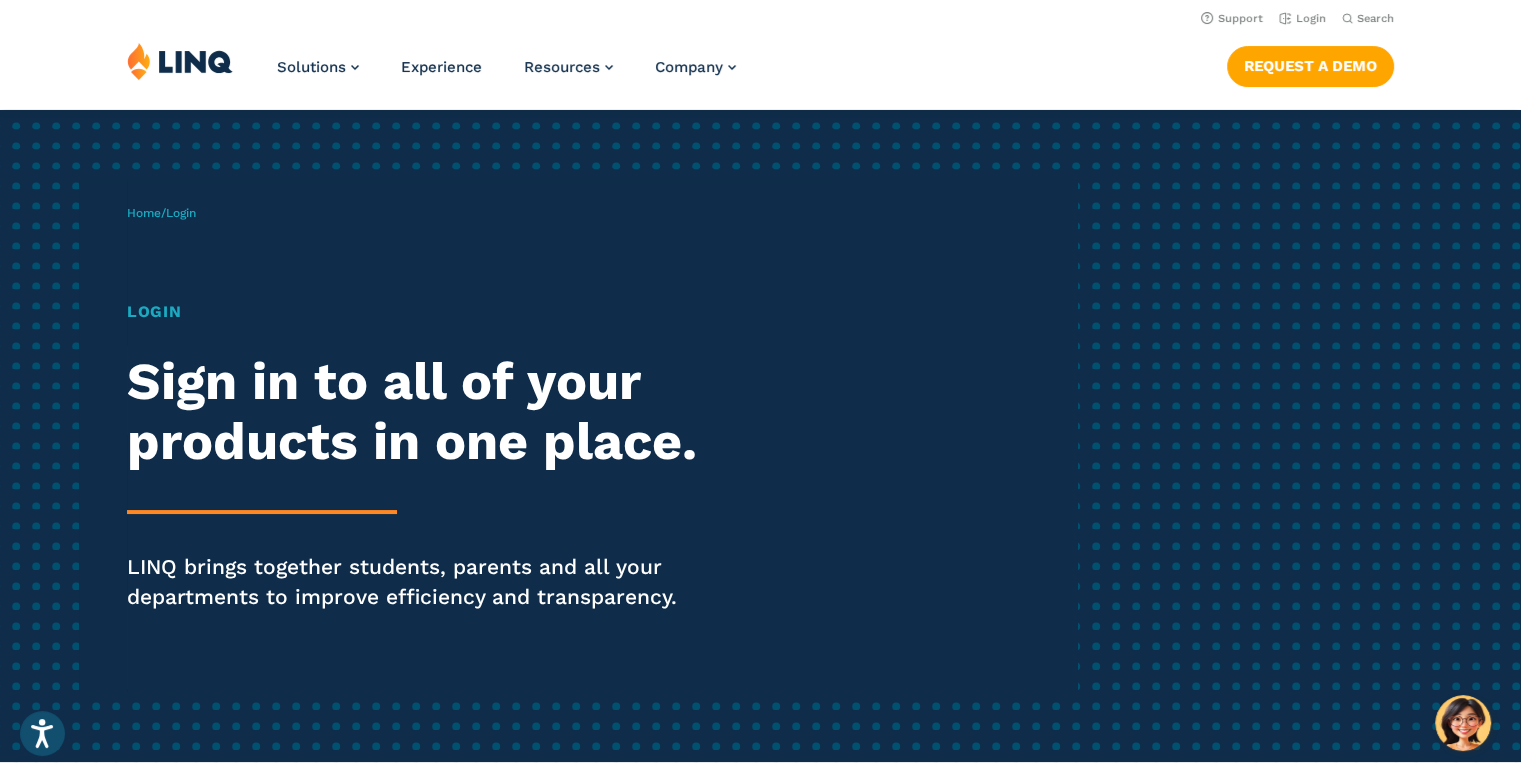 click on "Login" at bounding box center (420, 312) 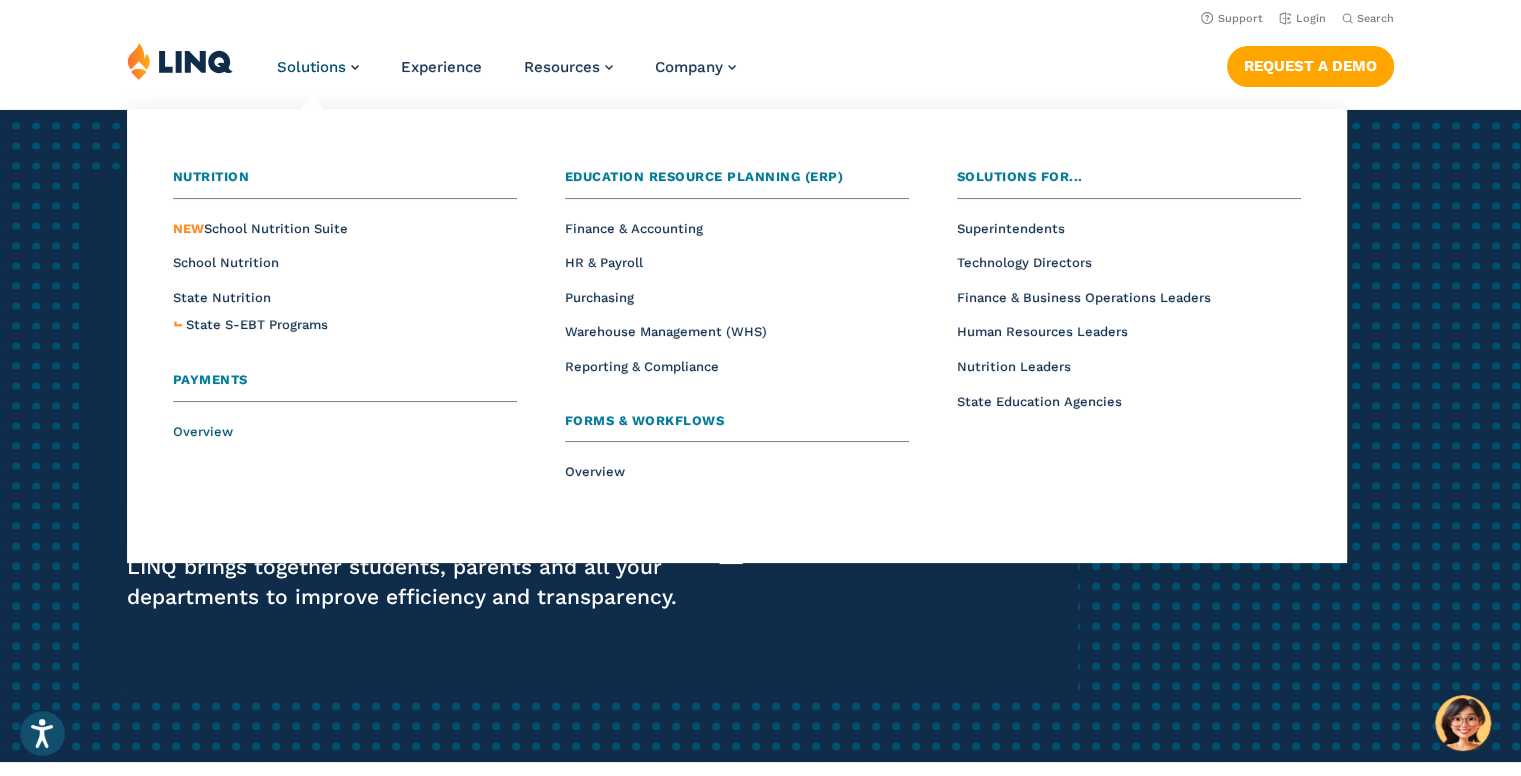 click on "Overview" at bounding box center (203, 431) 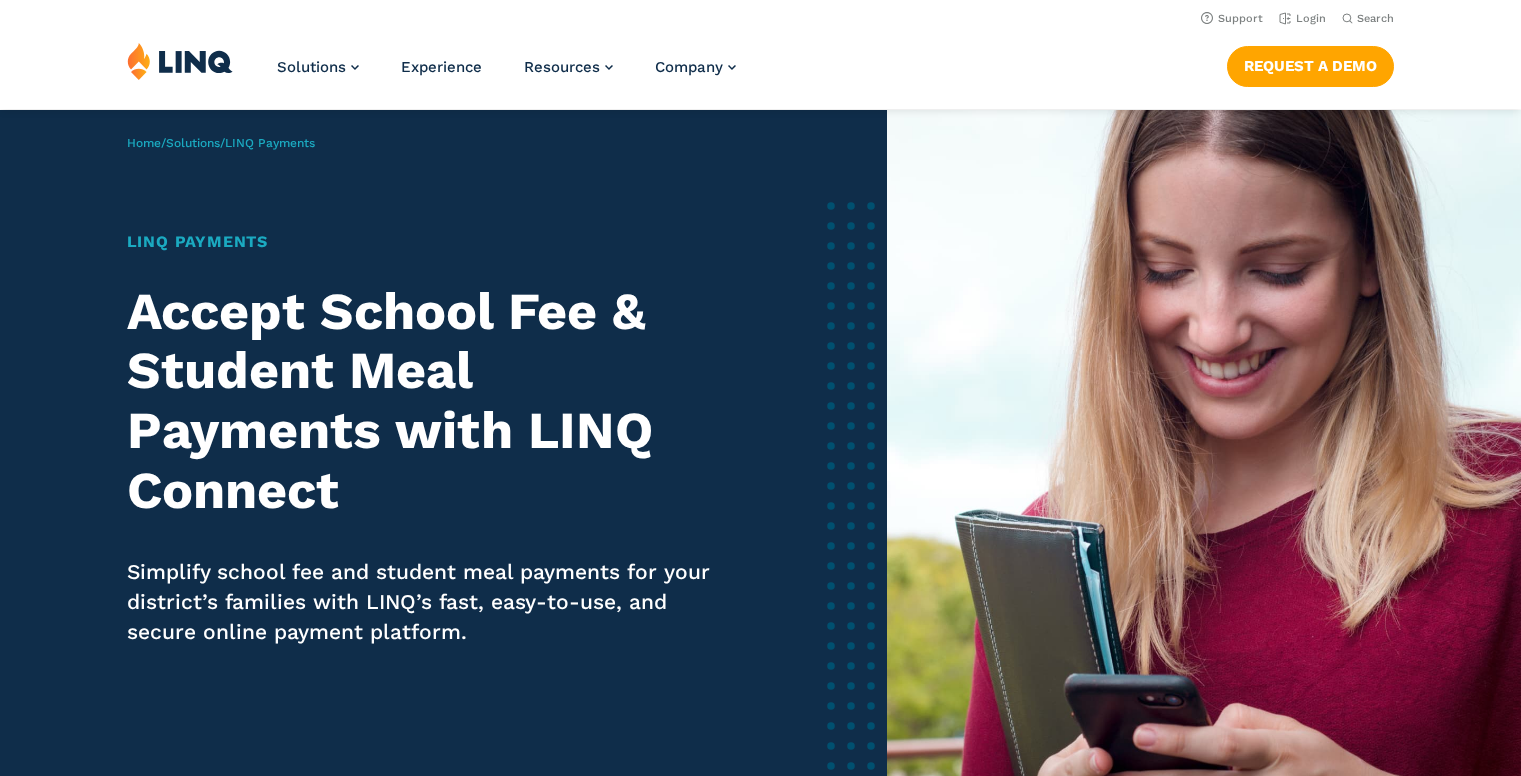 scroll, scrollTop: 0, scrollLeft: 0, axis: both 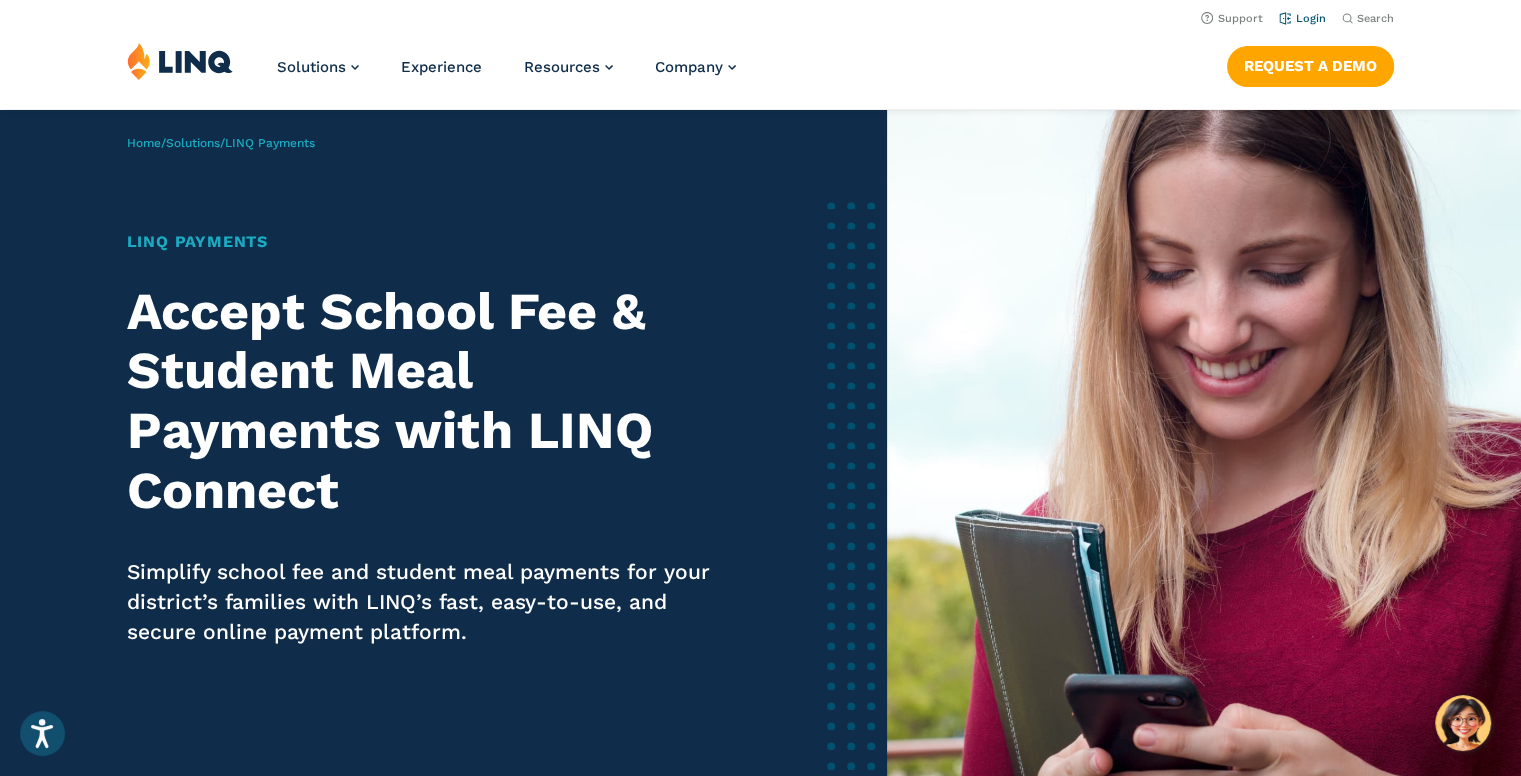 click on "Login" at bounding box center (1302, 18) 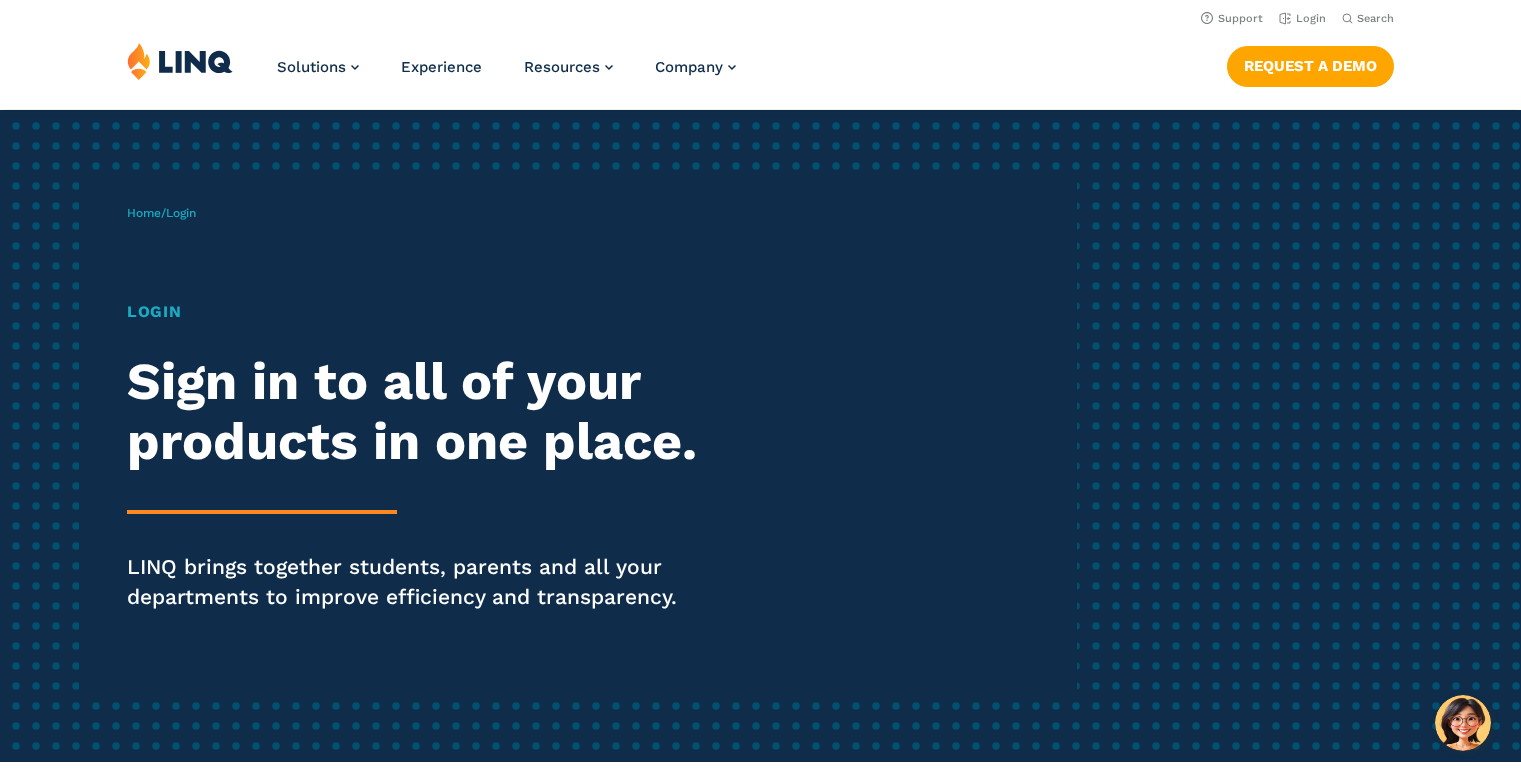 scroll, scrollTop: 0, scrollLeft: 0, axis: both 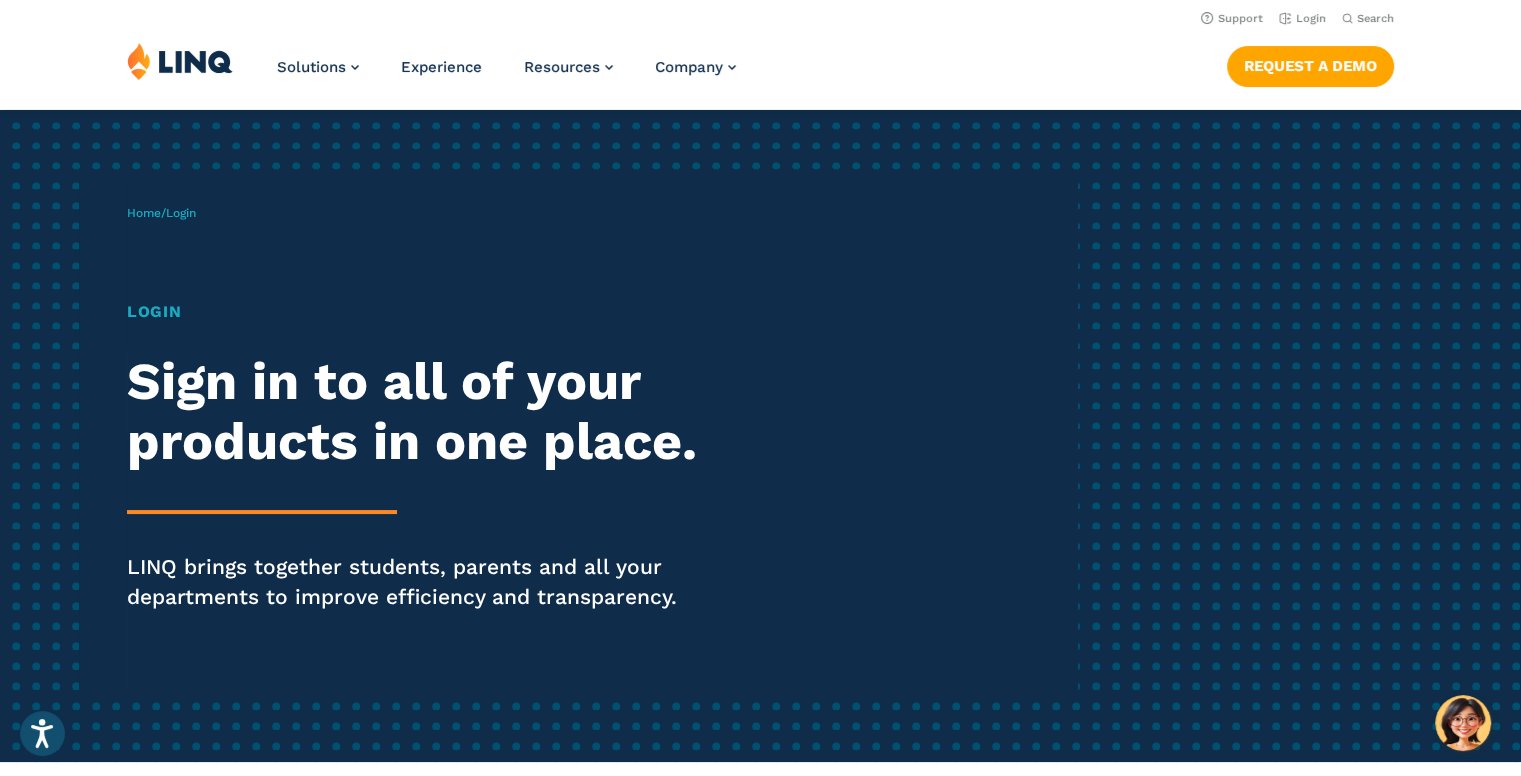 click on "Login
Sign in to all of your products in one place.
LINQ brings together students, parents and all your departments to improve efficiency and transparency." at bounding box center (420, 484) 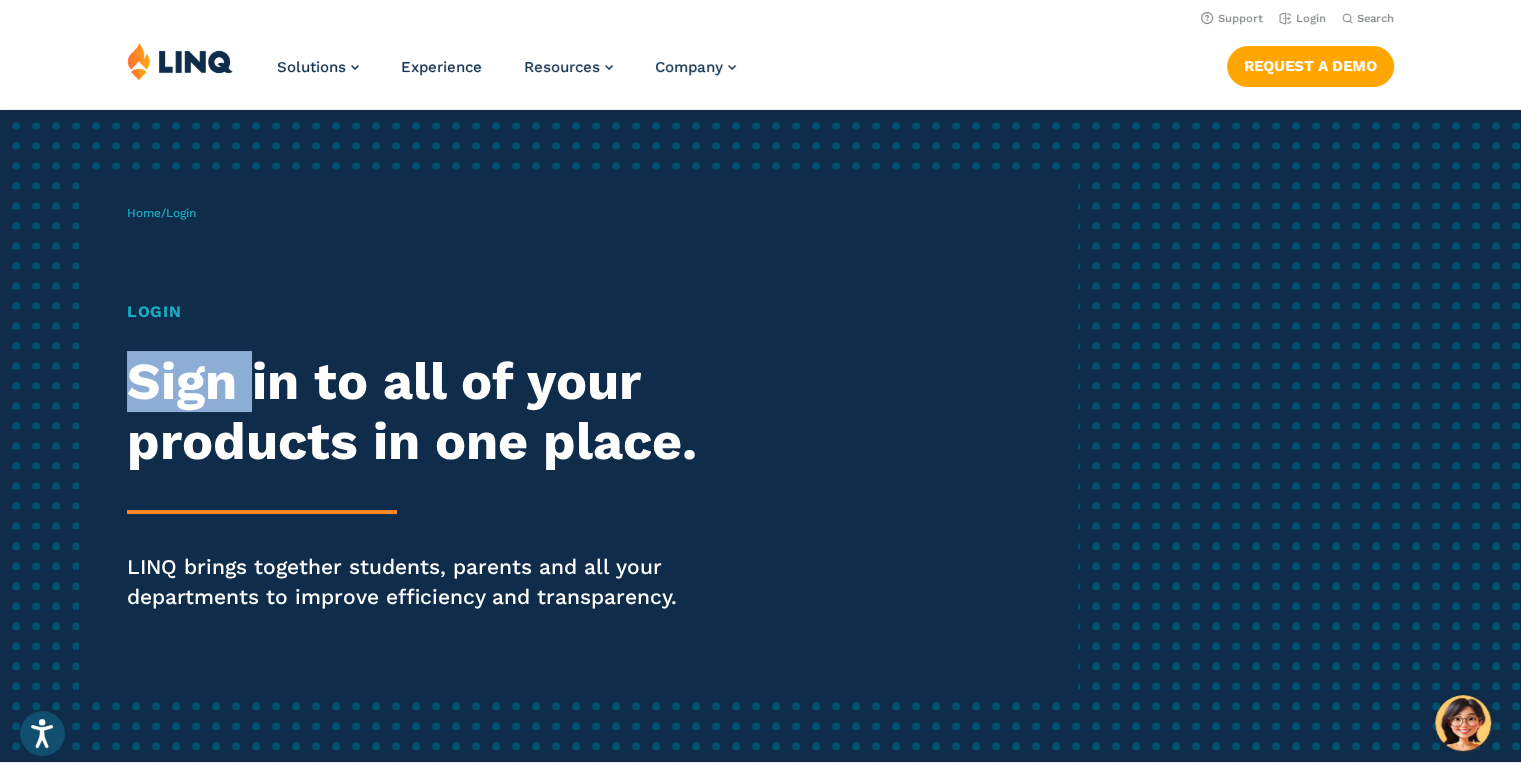 click on "Login
Sign in to all of your products in one place.
LINQ brings together students, parents and all your departments to improve efficiency and transparency." at bounding box center (420, 484) 